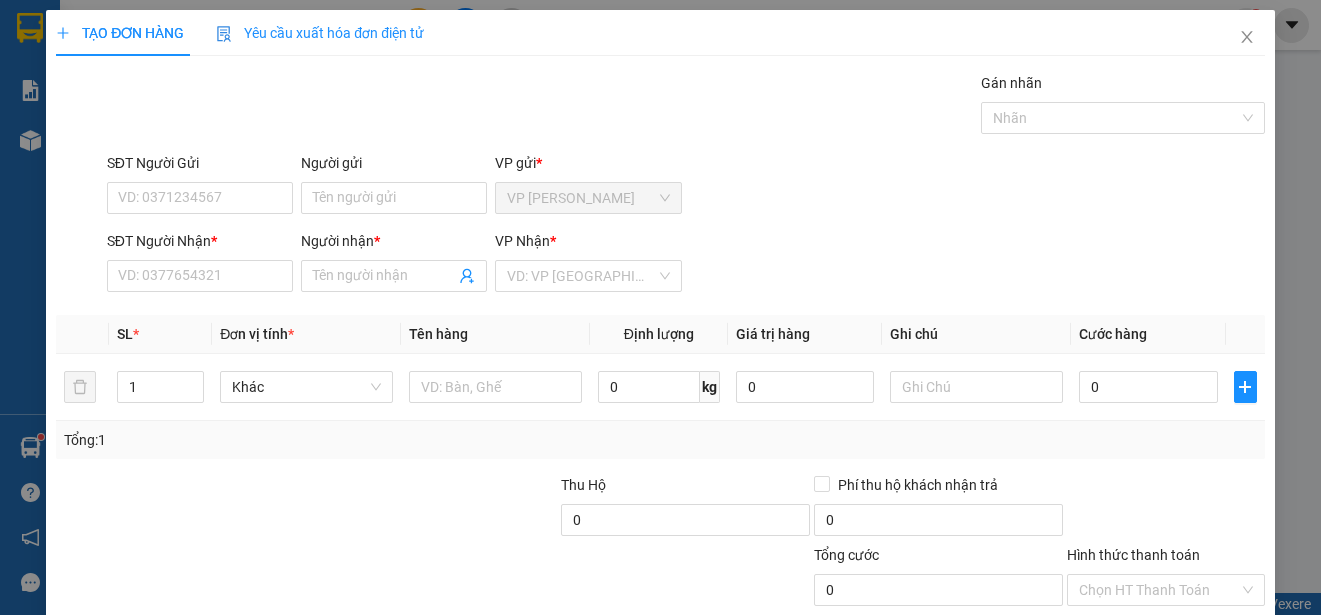 scroll, scrollTop: 0, scrollLeft: 0, axis: both 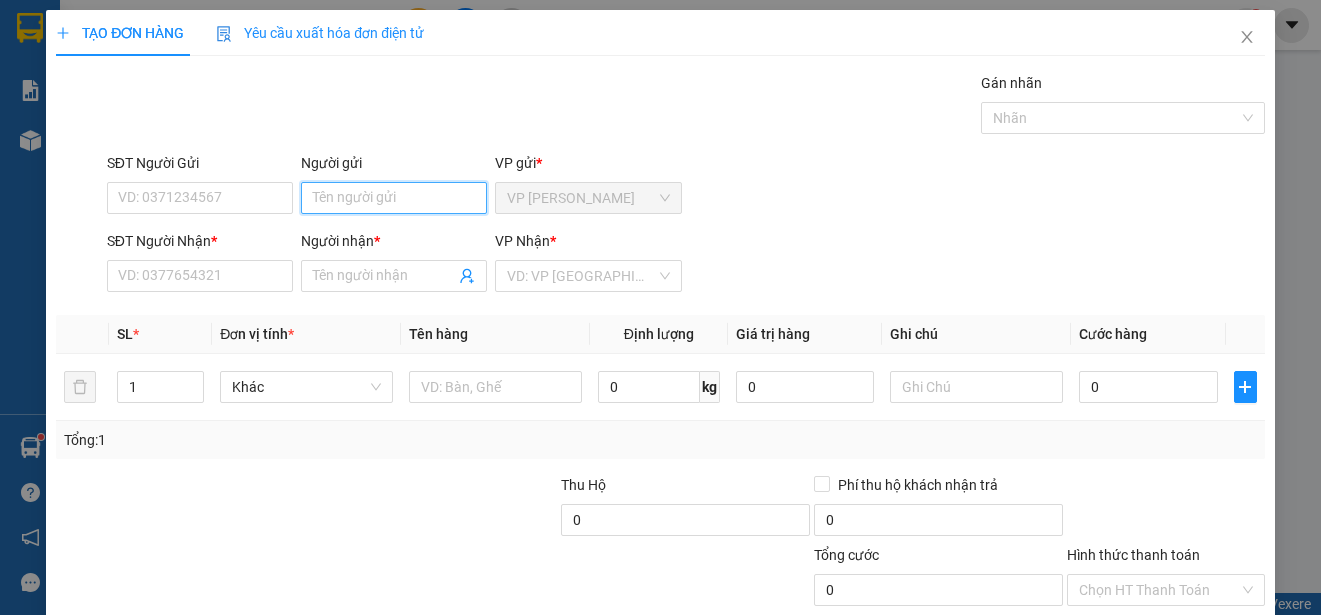 click on "Người gửi" at bounding box center (394, 198) 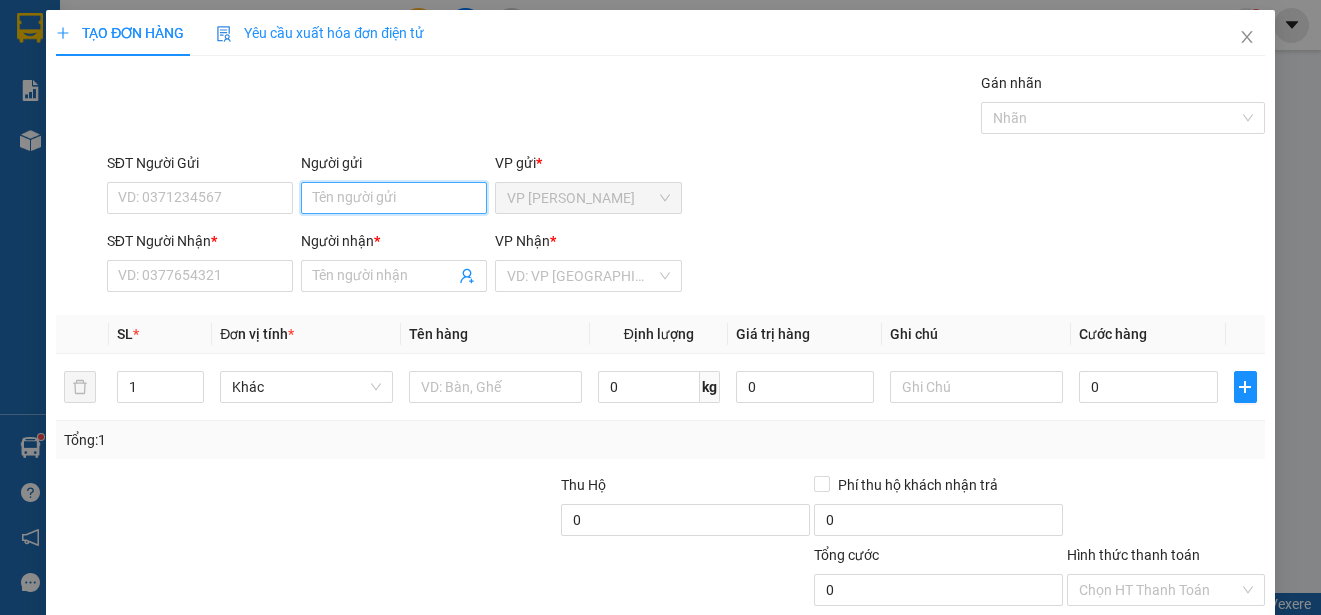 type on "p" 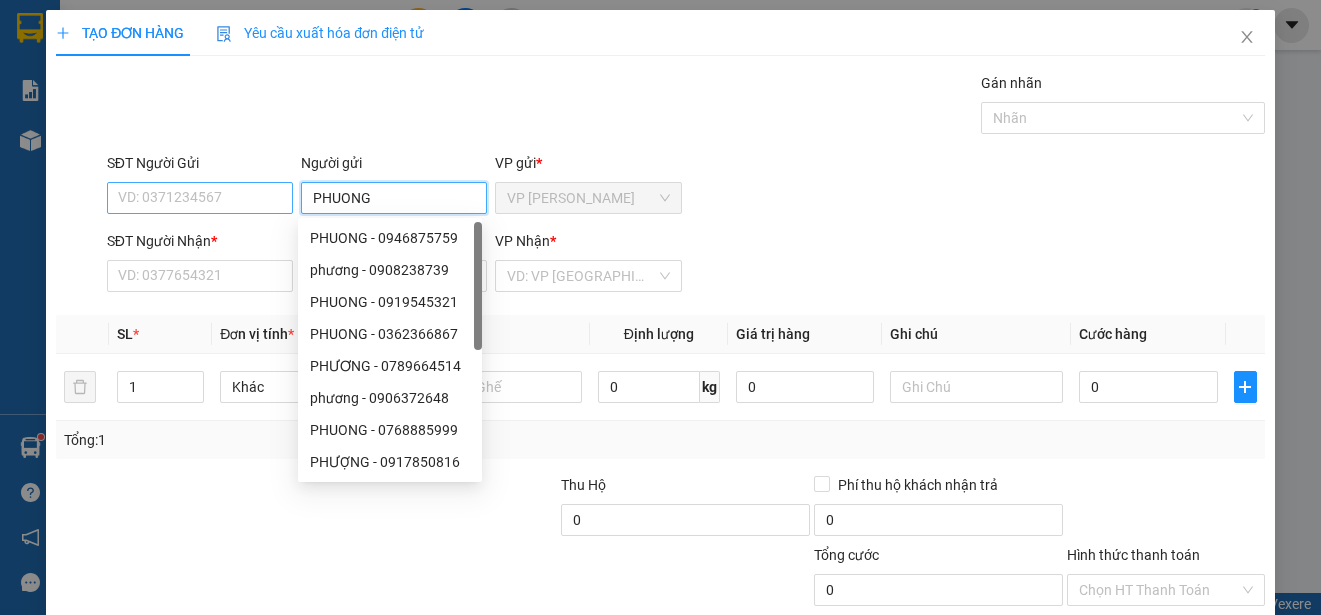 type on "PHUONG" 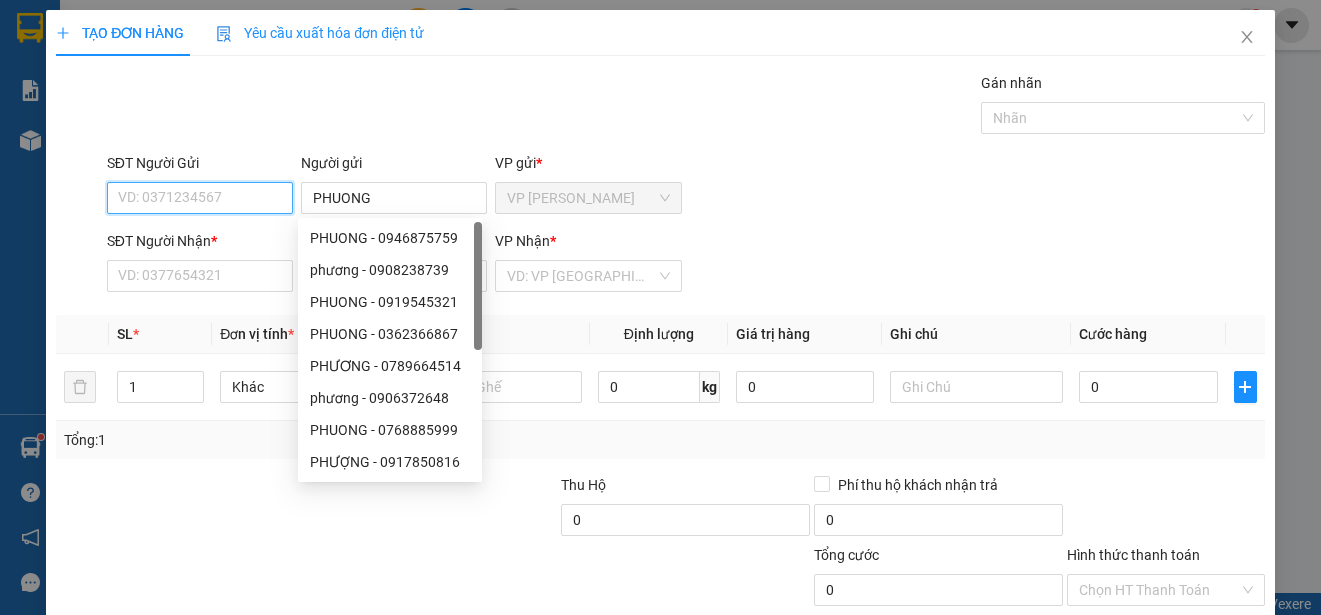 click on "SĐT Người Gửi" at bounding box center (200, 198) 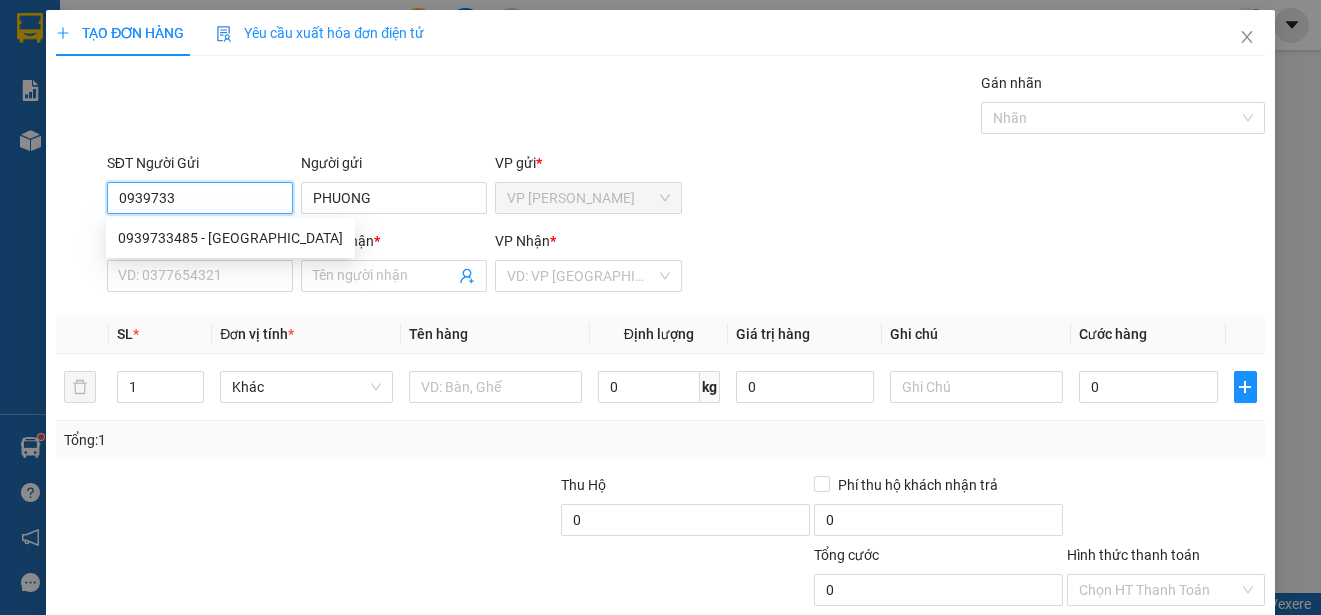 click on "0939733485 - [GEOGRAPHIC_DATA]" at bounding box center [230, 238] 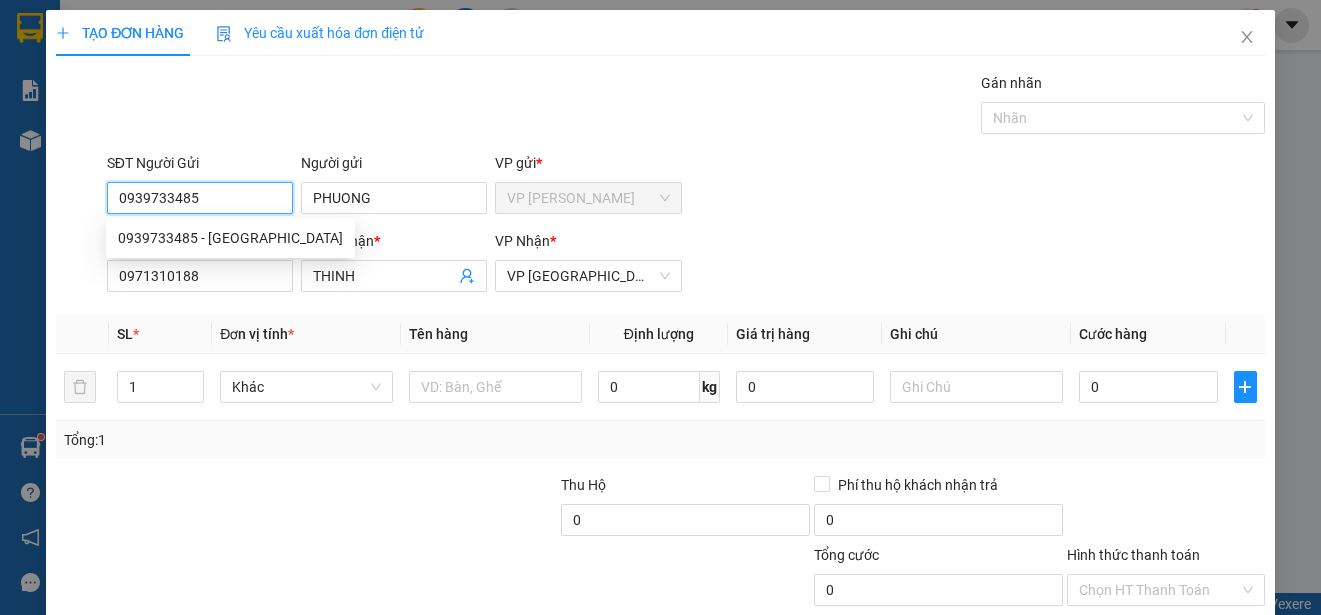 type on "30.000" 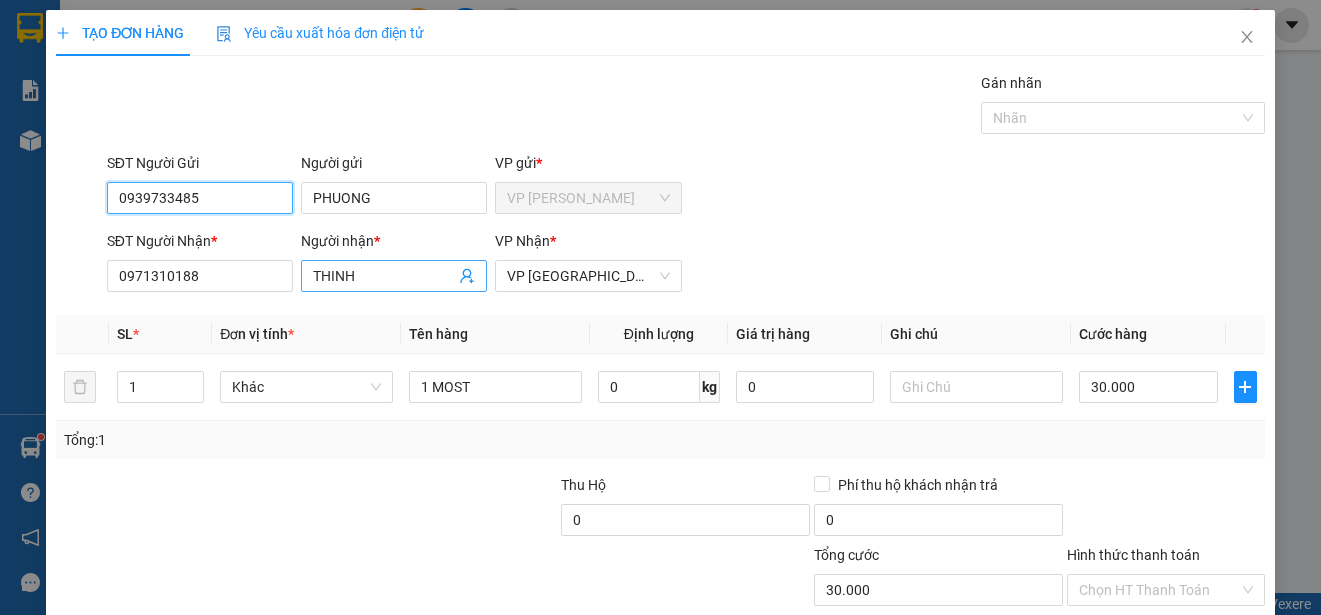 type on "0939733485" 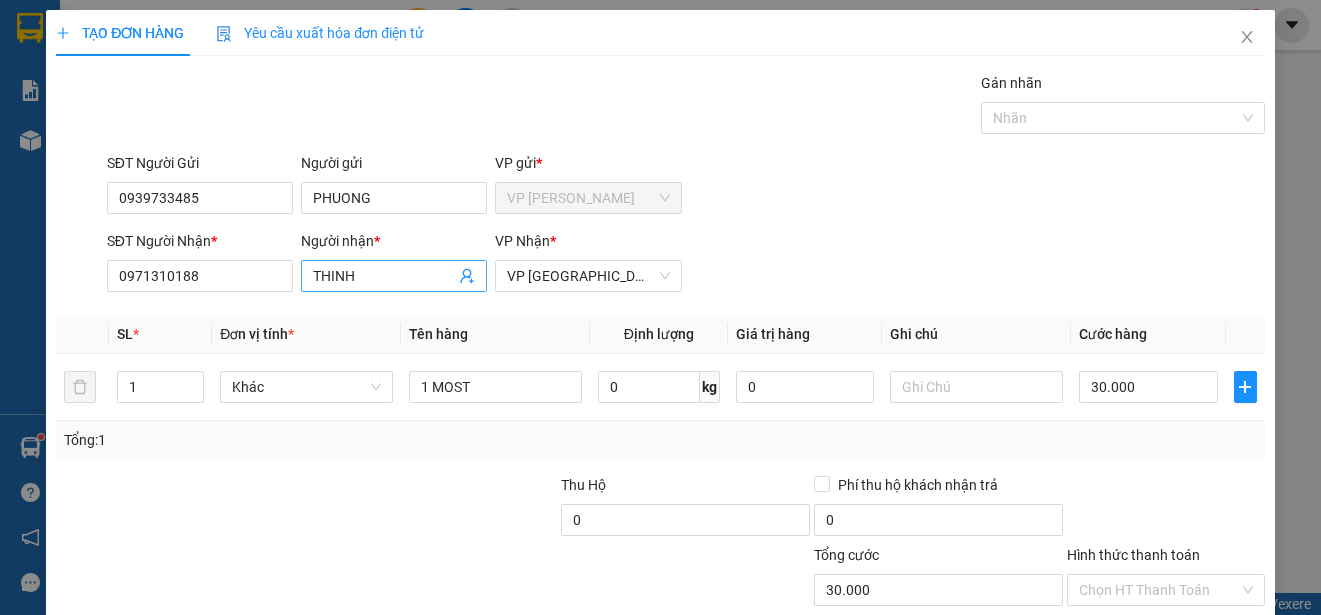 click on "THINH" at bounding box center [384, 276] 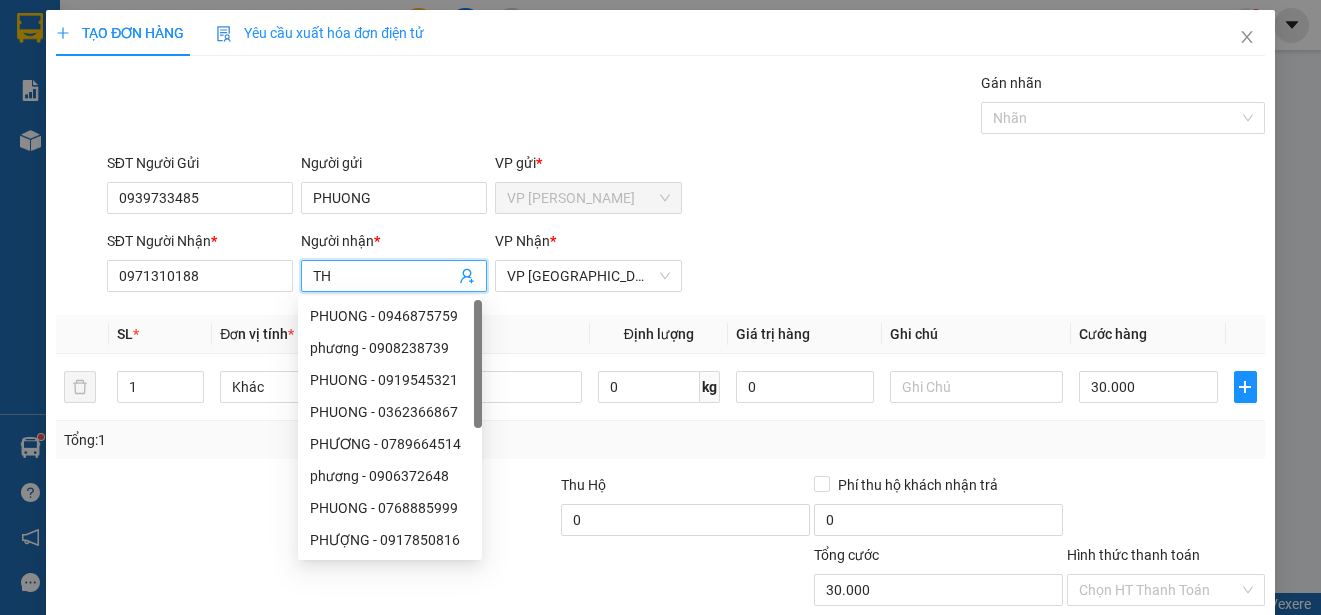 type on "T" 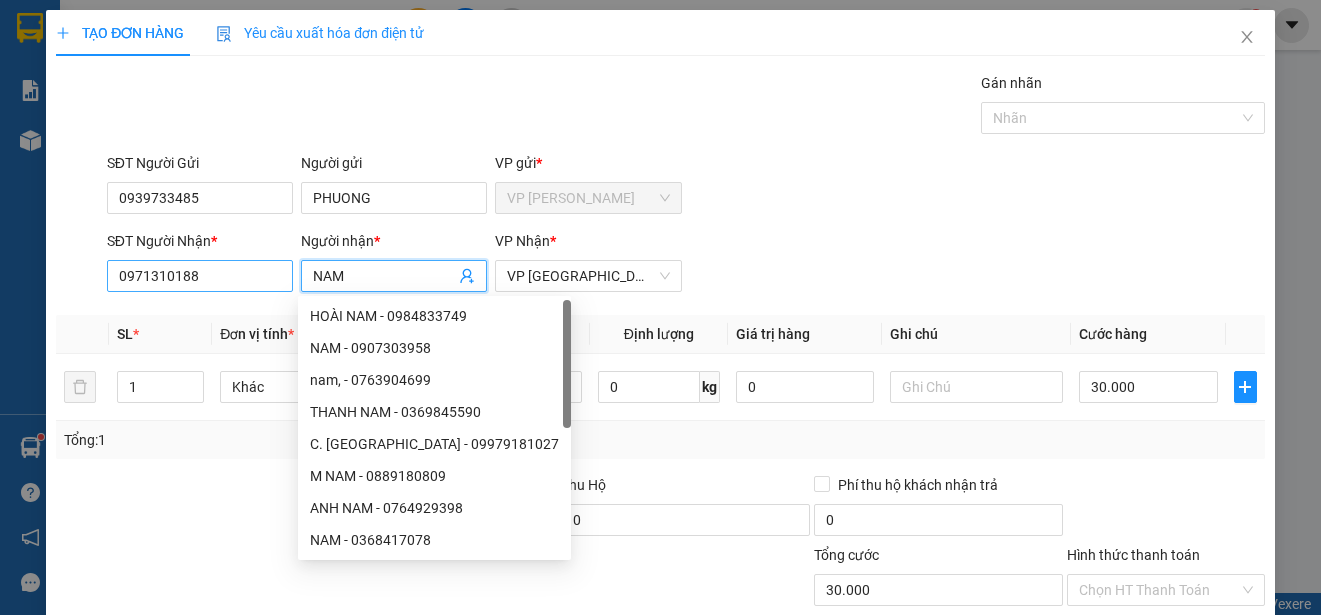 type on "NAM" 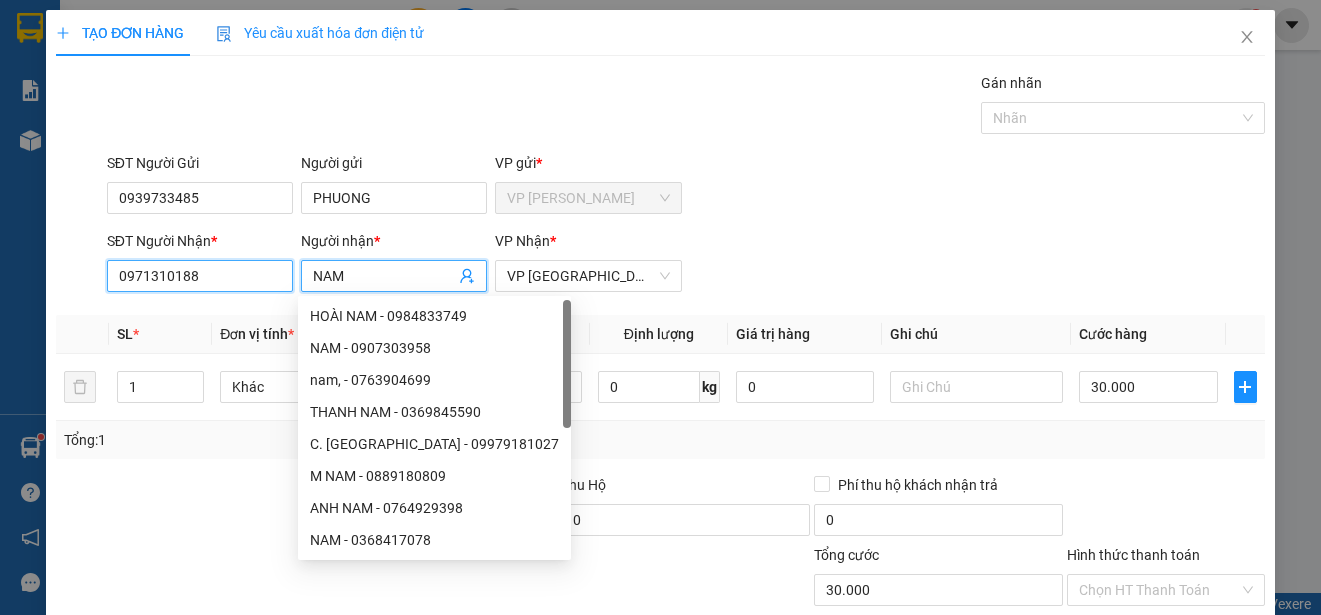 click on "0971310188" at bounding box center [200, 276] 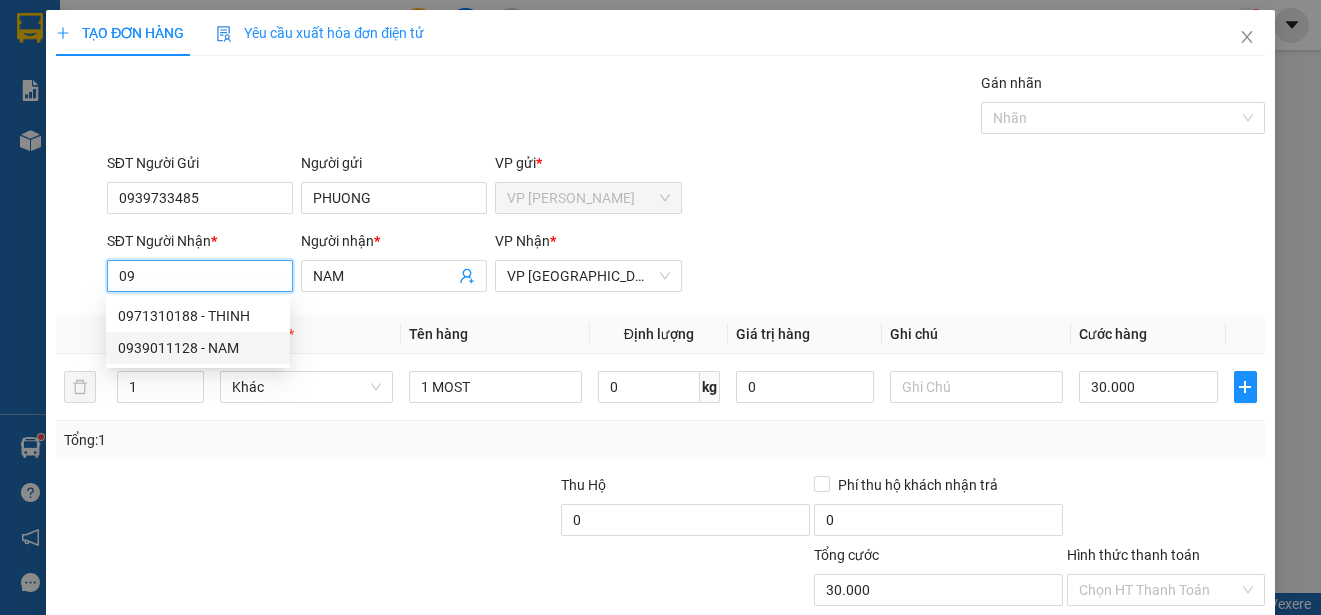 click on "0939011128 - NAM" at bounding box center [198, 348] 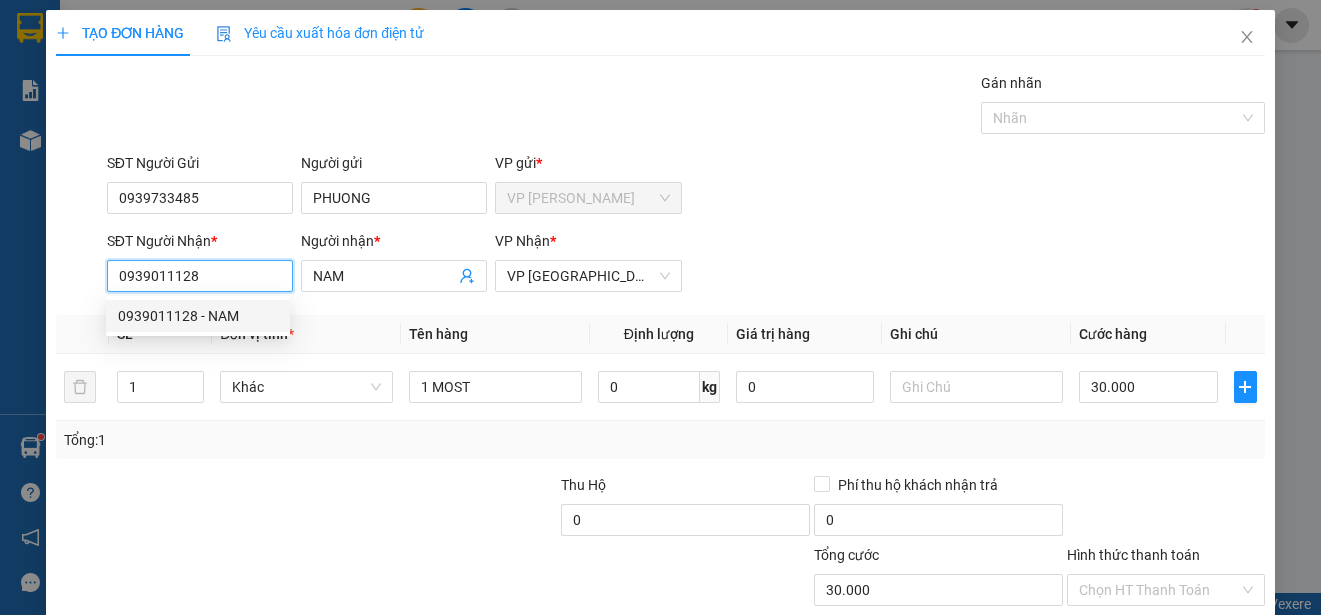 type on "50.000" 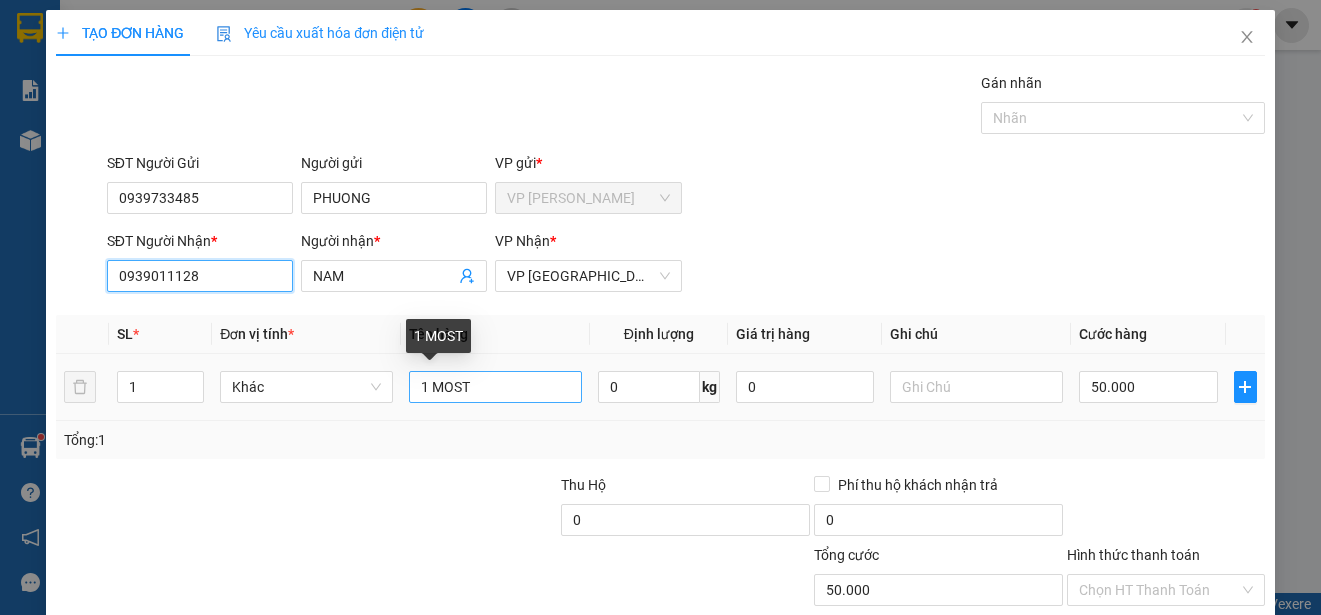 type on "0939011128" 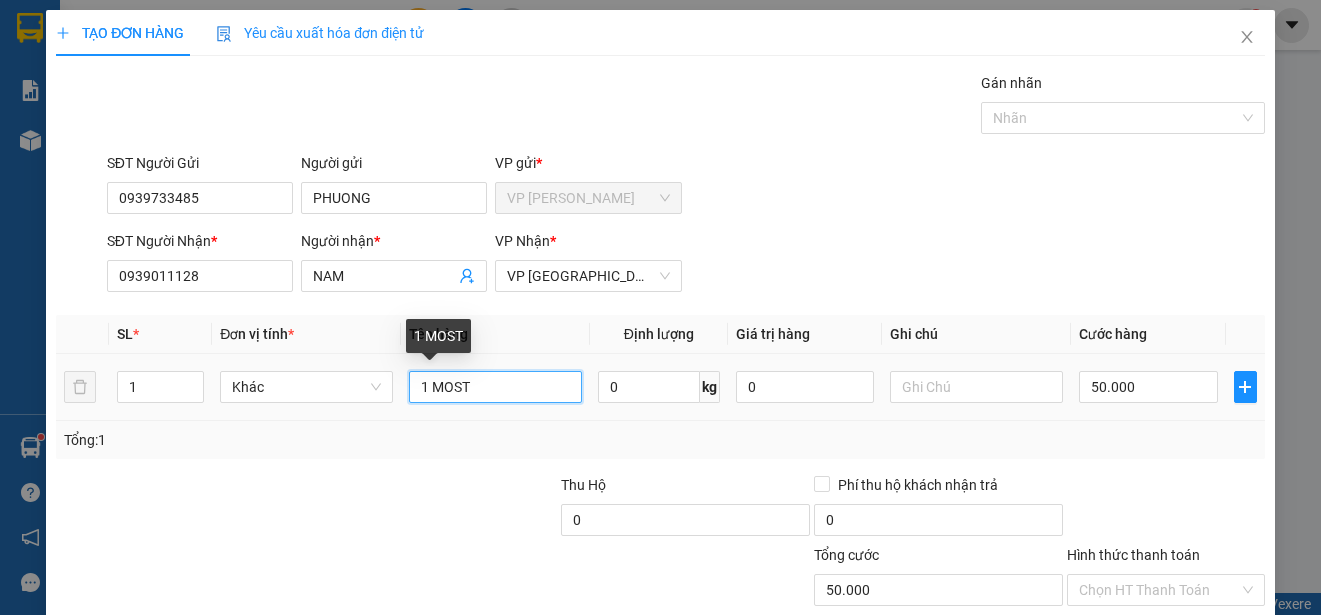 click on "1 MOST" at bounding box center [495, 387] 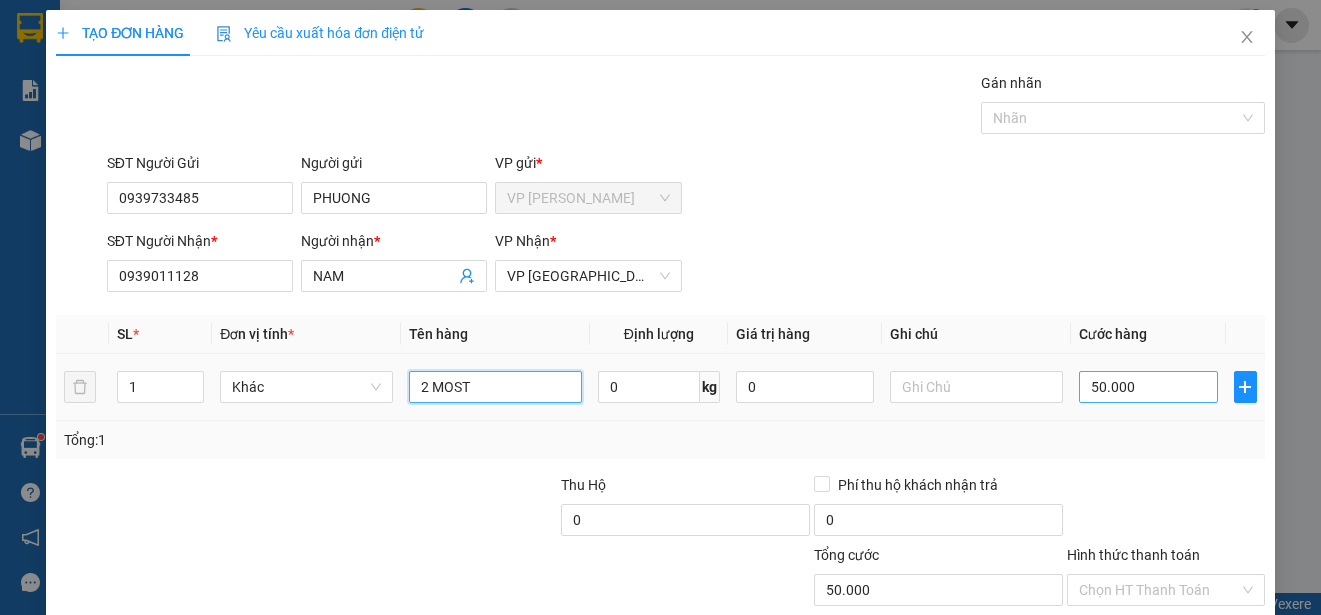type on "2 MOST" 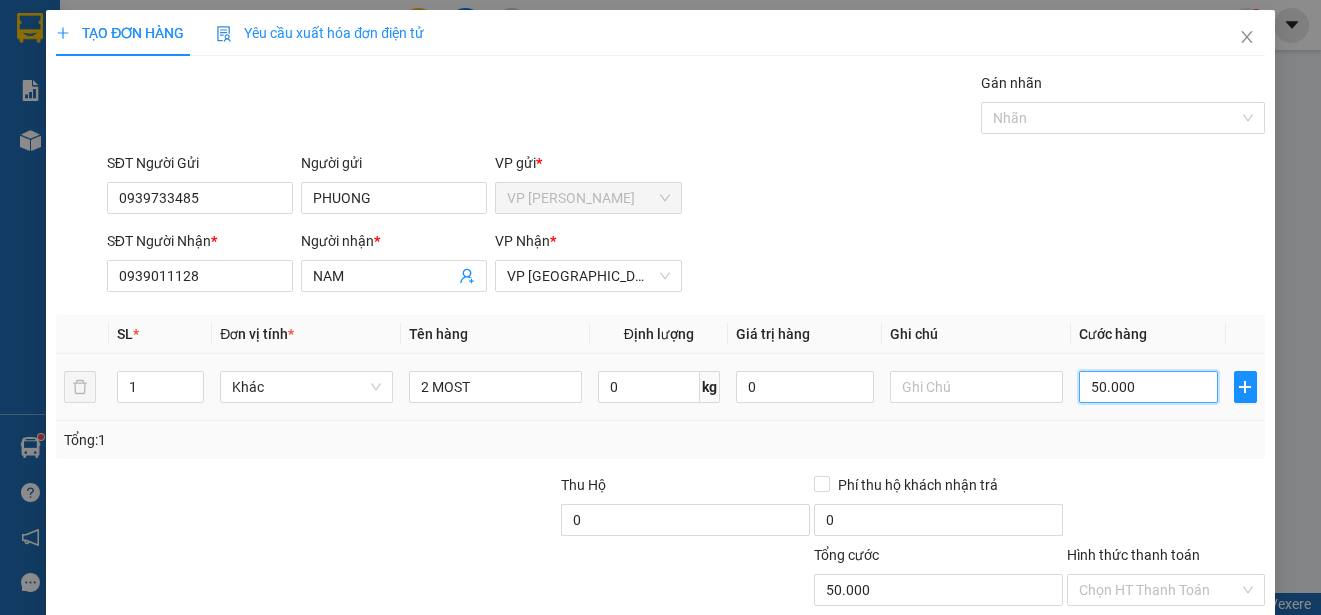 click on "50.000" at bounding box center (1148, 387) 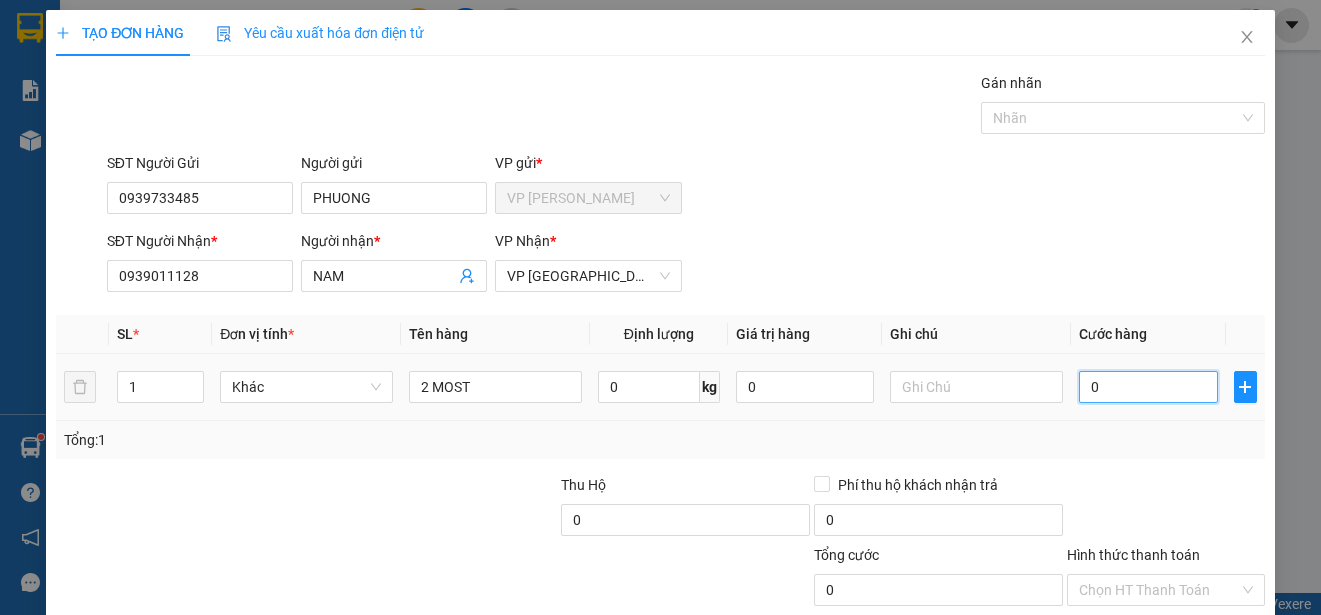 click on "0" at bounding box center [1148, 387] 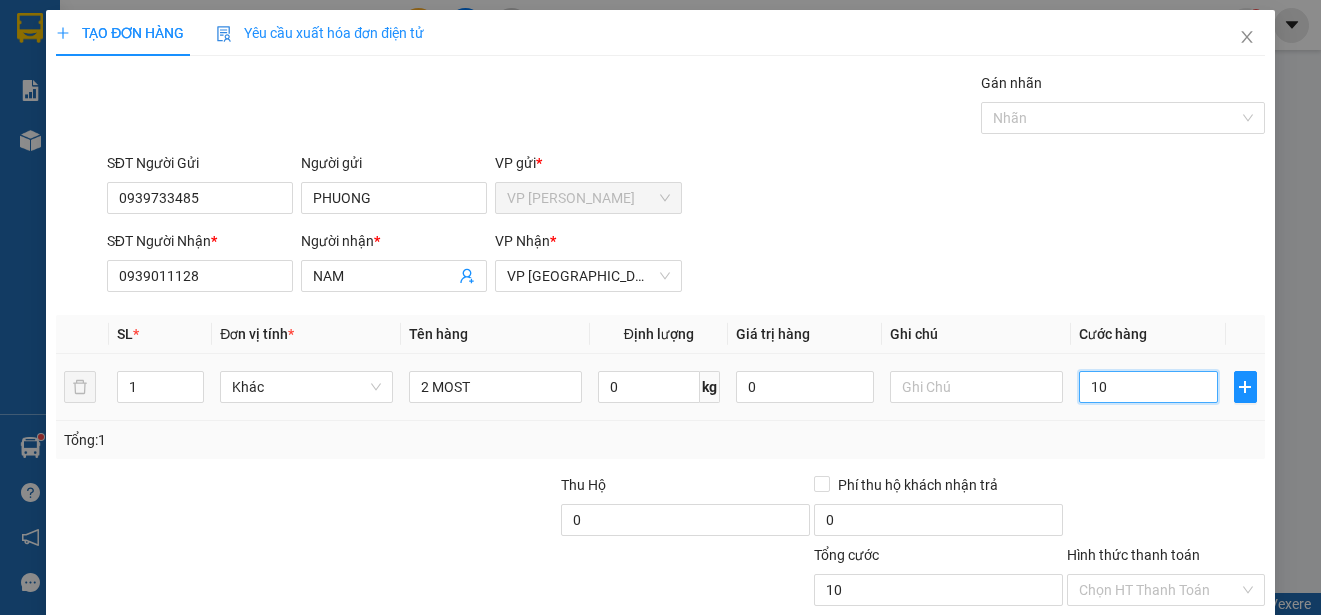 type on "100" 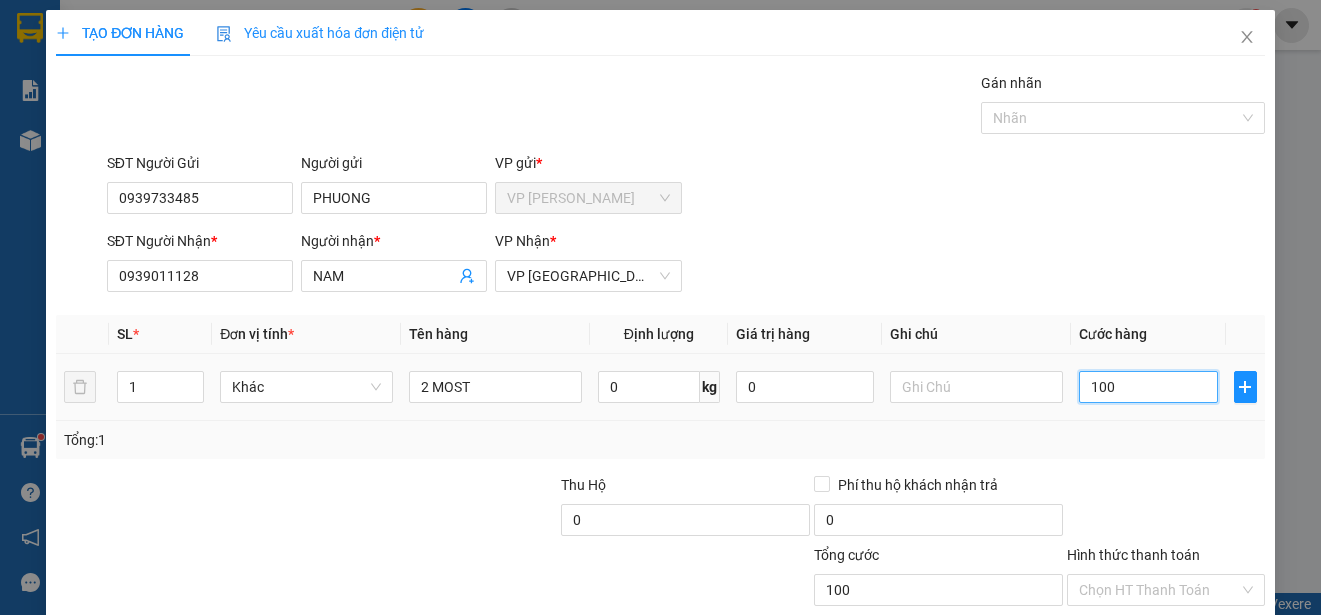 type on "1.000" 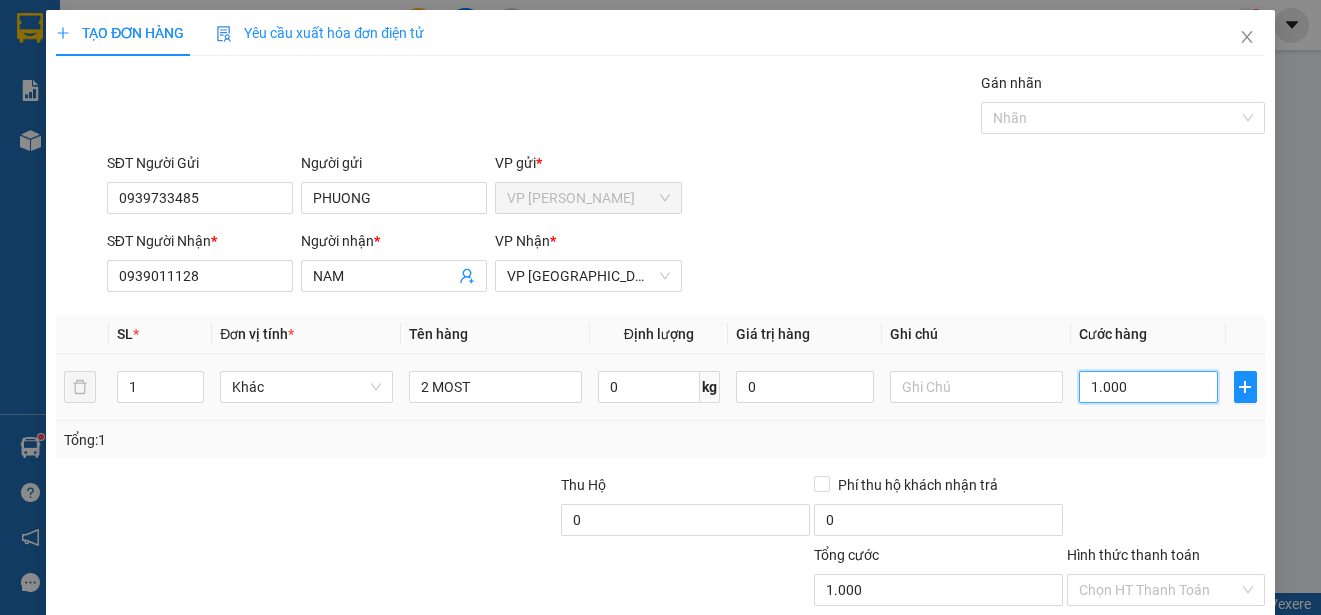 type on "10.000" 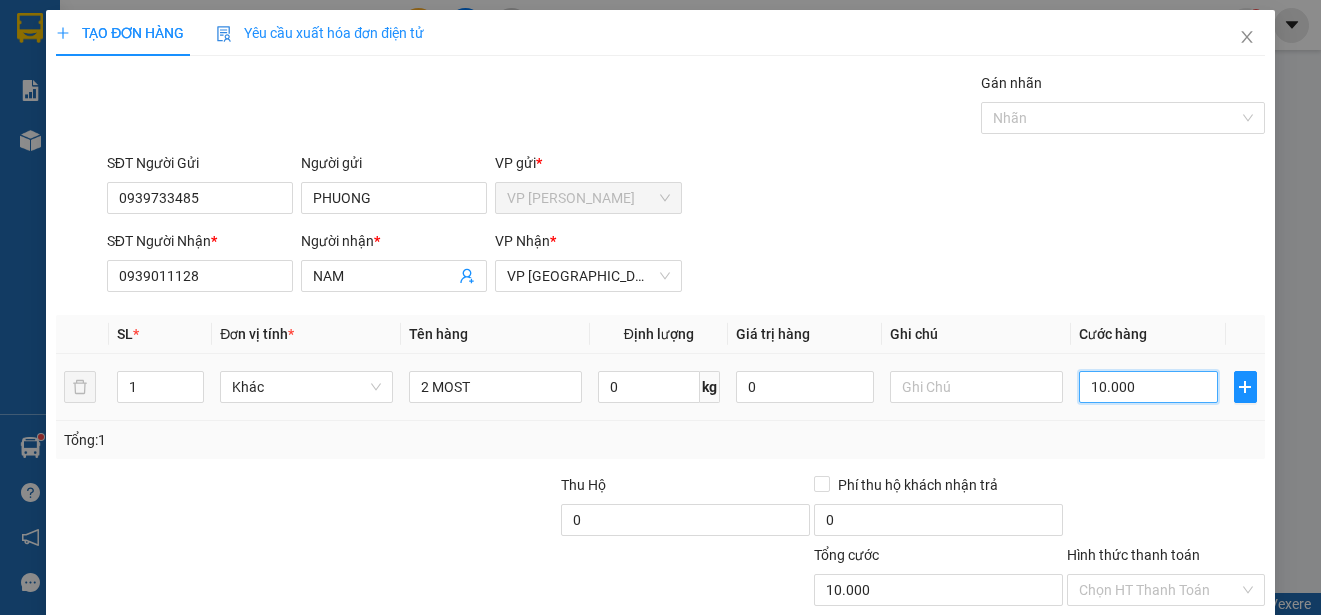 type on "100.000" 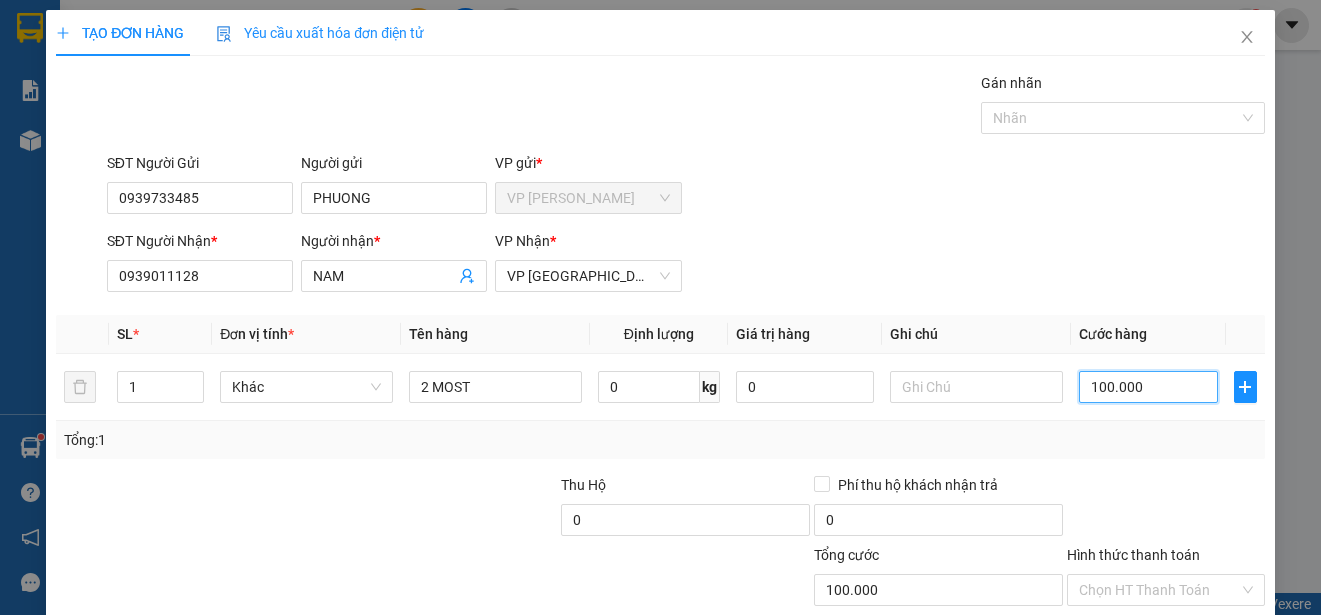 scroll, scrollTop: 125, scrollLeft: 0, axis: vertical 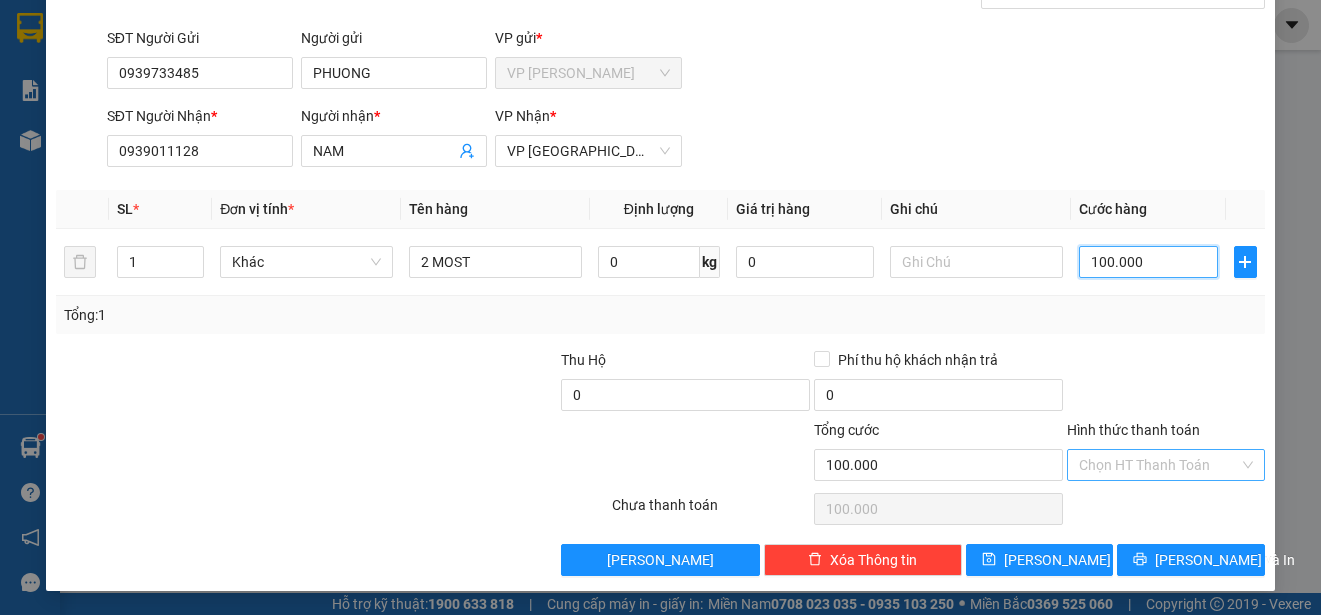 type on "100.000" 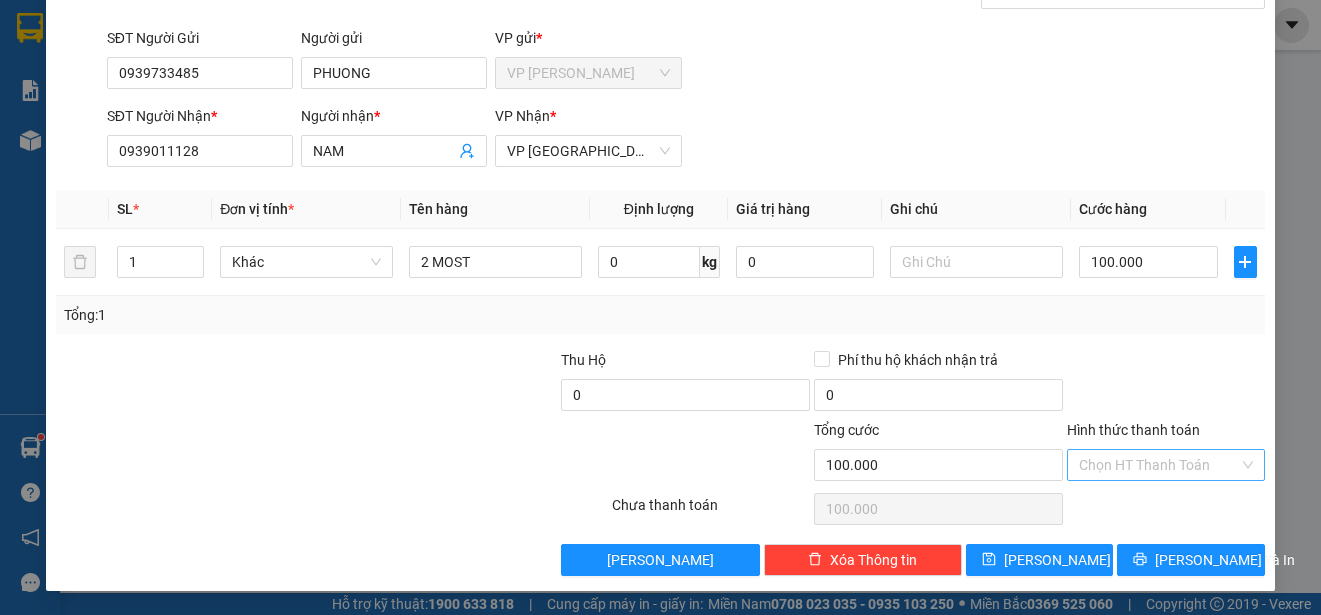 click on "Hình thức thanh toán" at bounding box center [1159, 465] 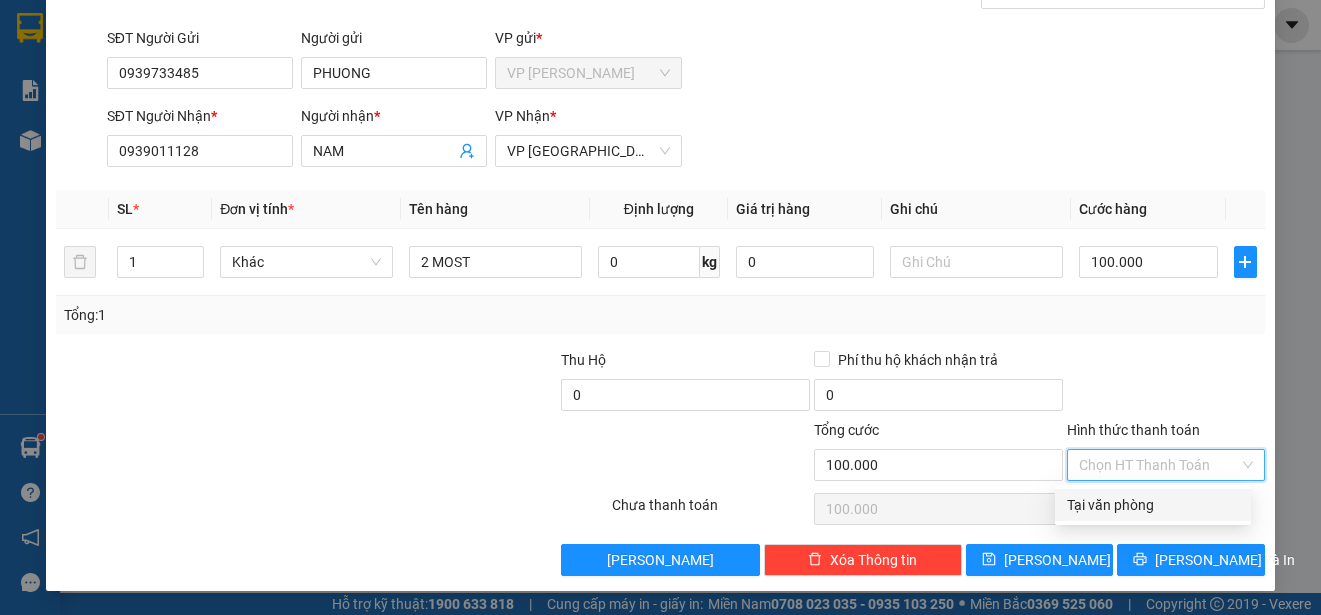 click on "Tại văn phòng" at bounding box center [1153, 505] 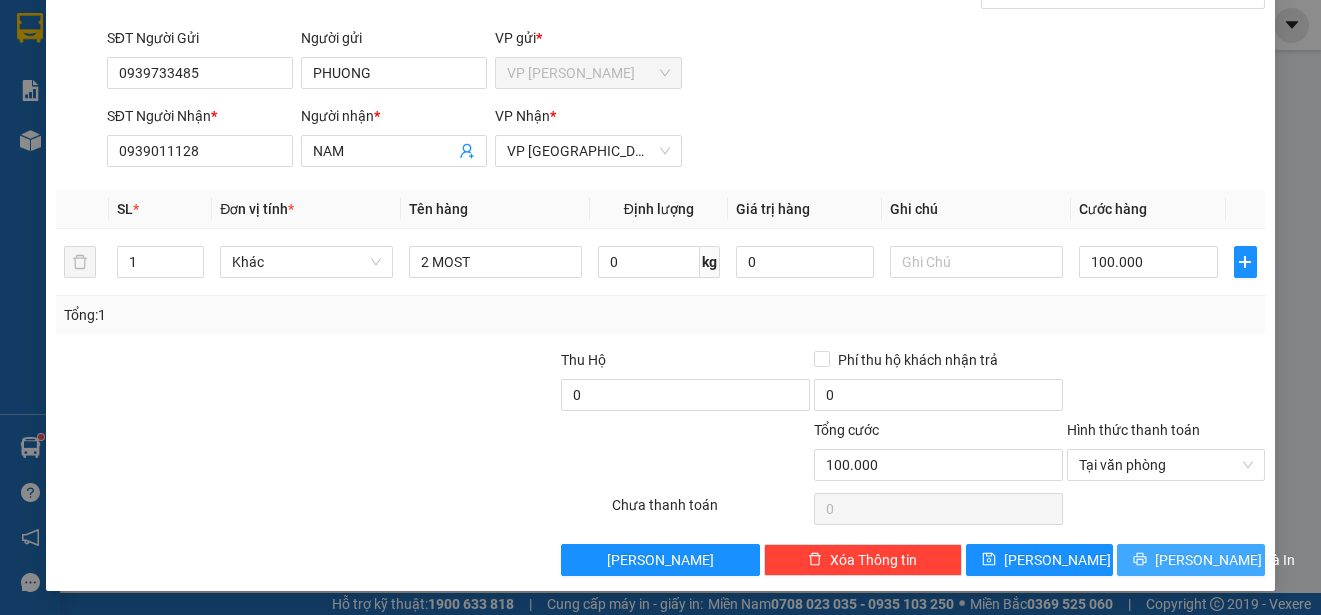 click on "[PERSON_NAME] và In" at bounding box center (1225, 560) 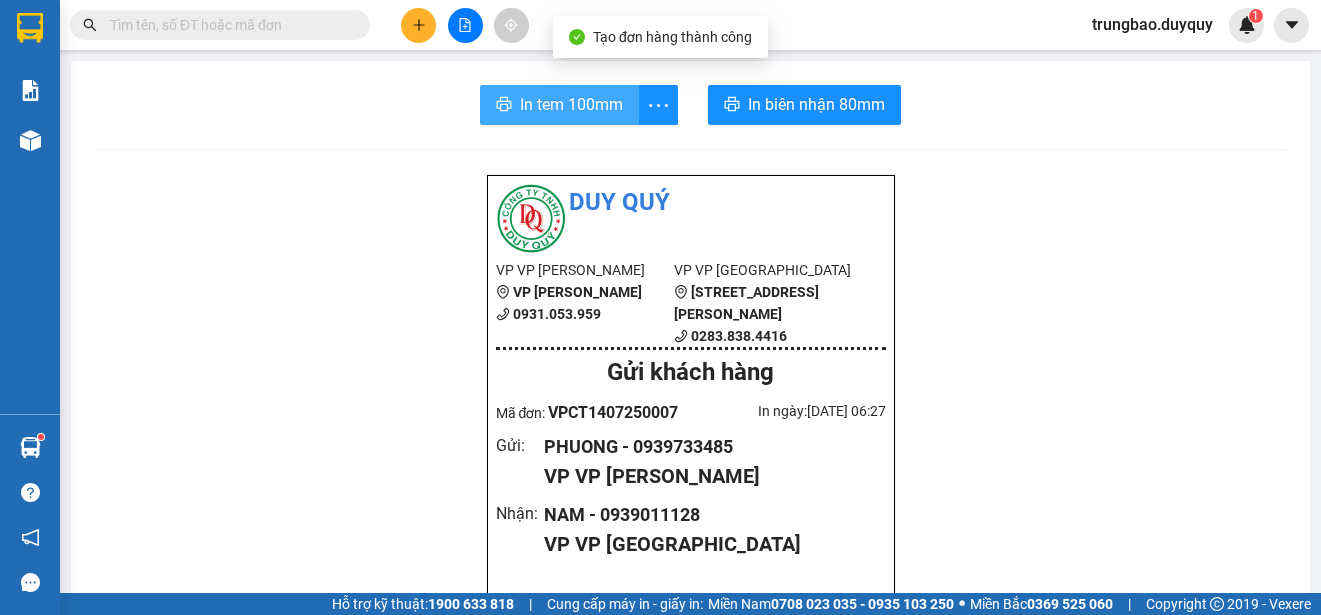 click on "In tem 100mm" at bounding box center [571, 104] 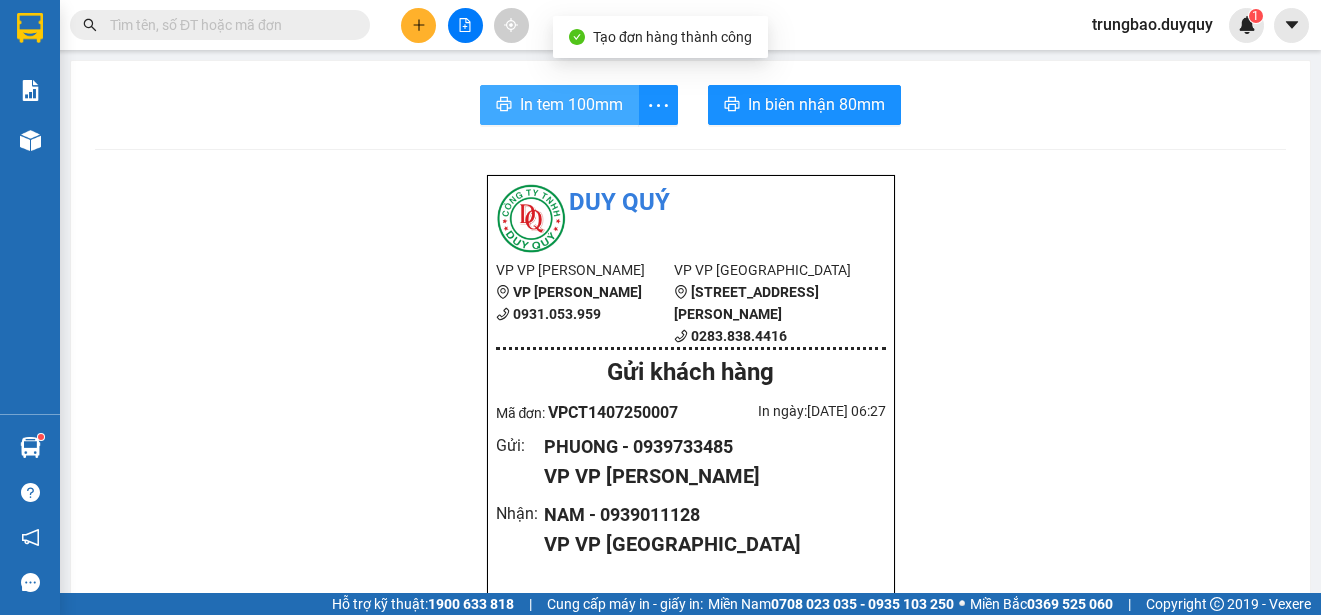 scroll, scrollTop: 0, scrollLeft: 0, axis: both 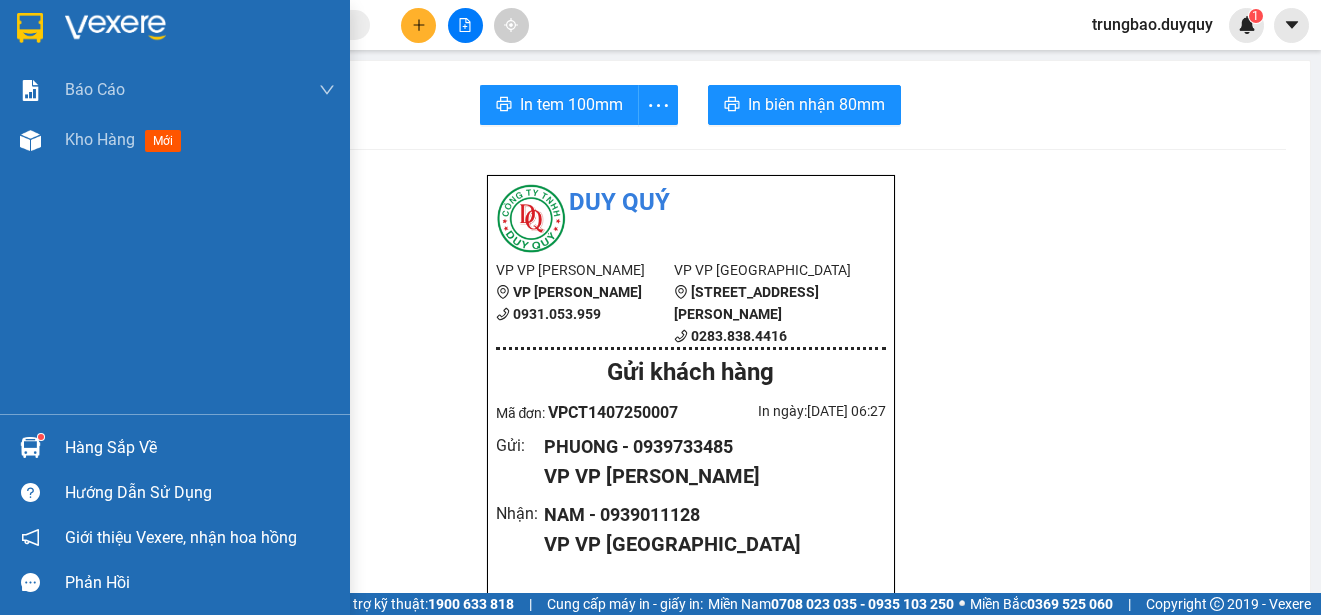 click at bounding box center [30, 28] 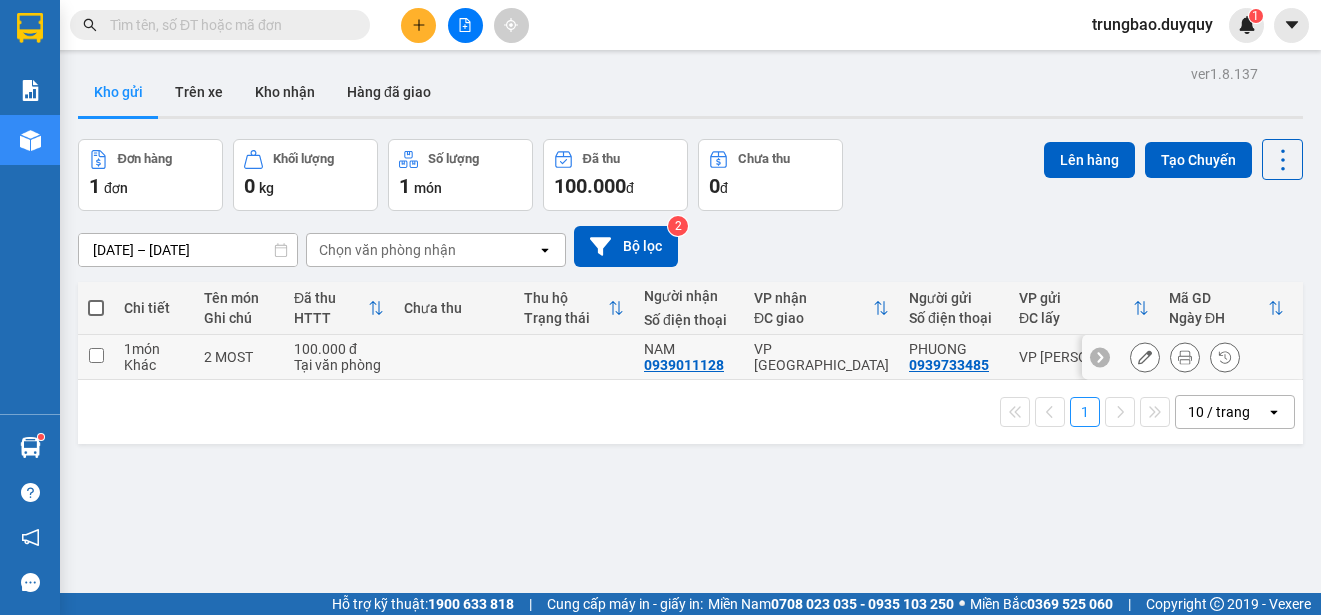 click at bounding box center (96, 355) 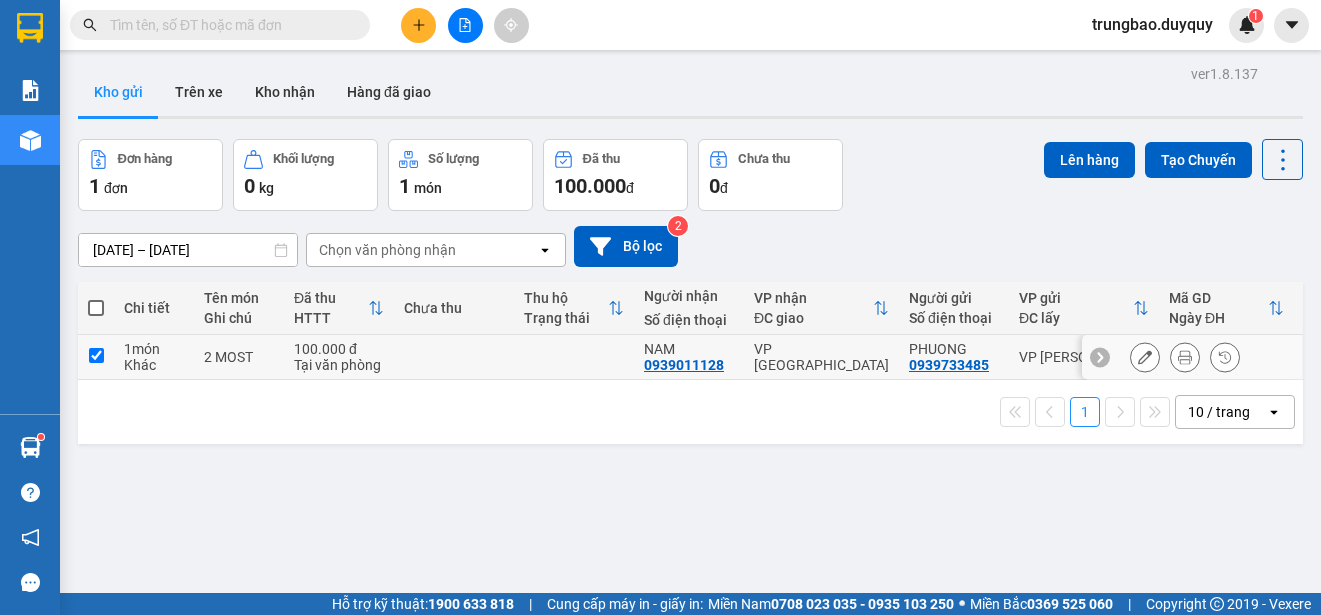 checkbox on "true" 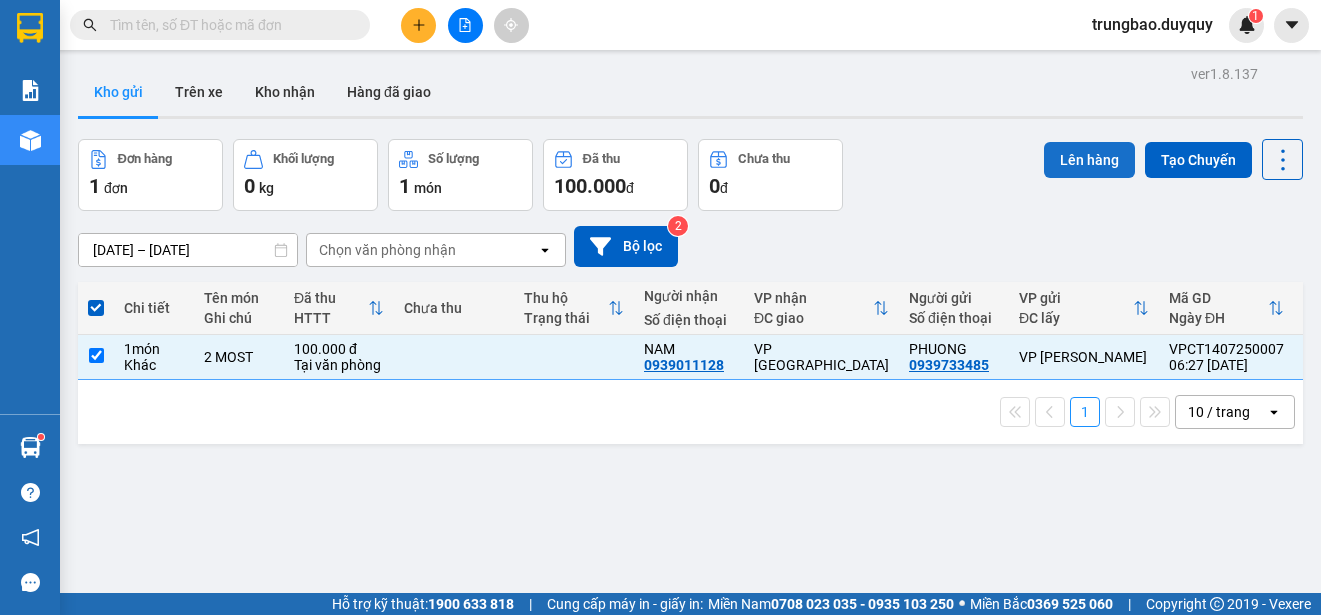 click on "Lên hàng" at bounding box center (1089, 160) 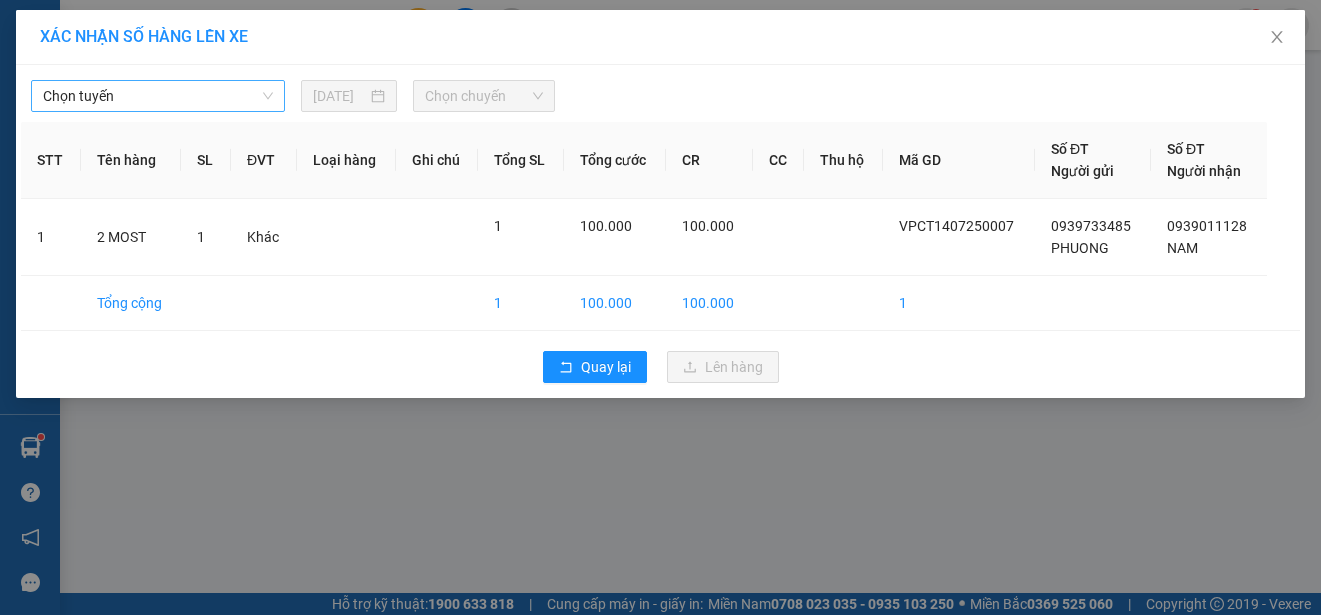 click on "Chọn tuyến" at bounding box center (158, 96) 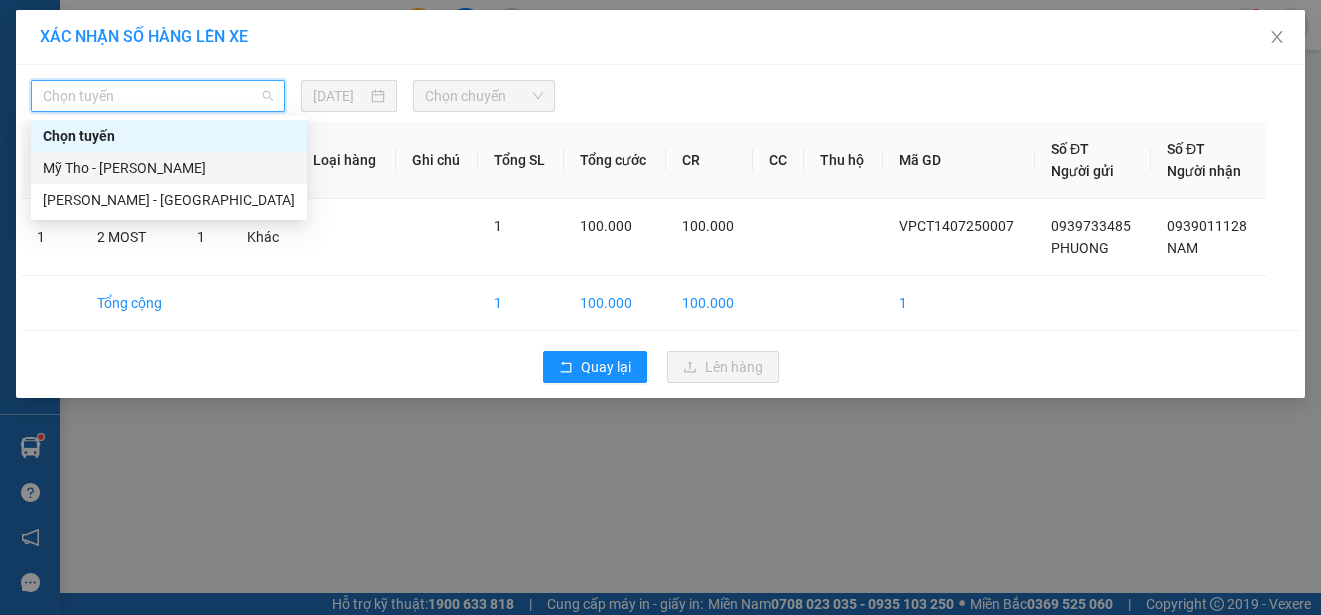 click on "Mỹ Tho - [PERSON_NAME]" at bounding box center [169, 168] 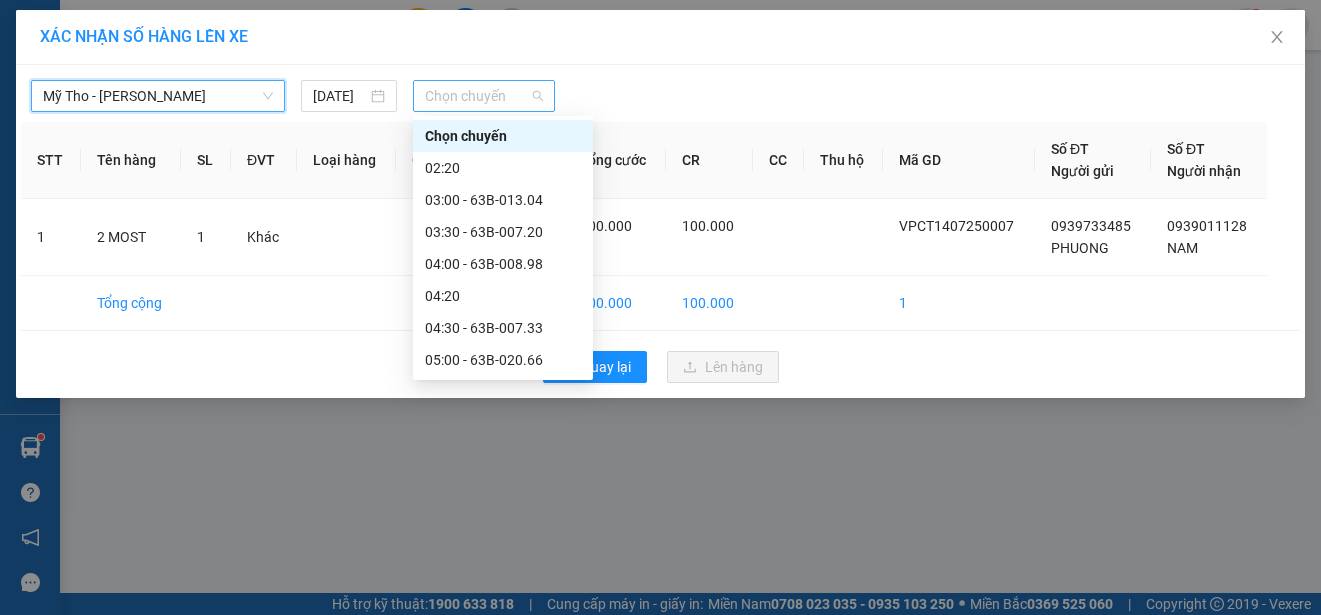 click on "Chọn chuyến" at bounding box center (483, 96) 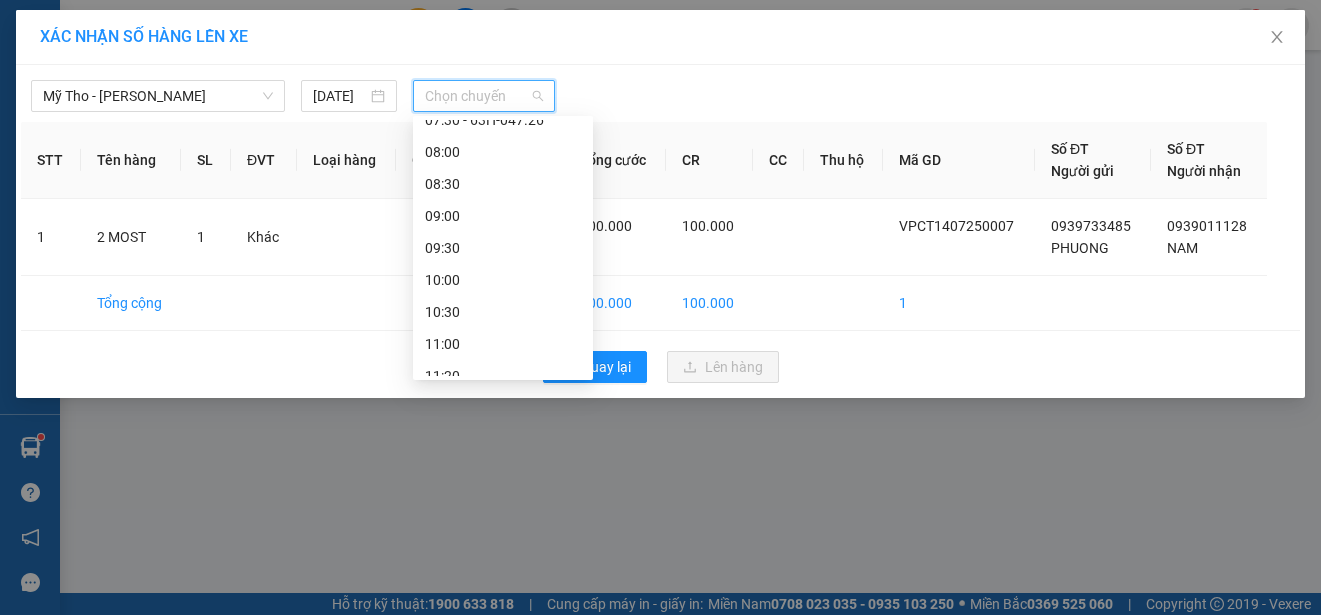 scroll, scrollTop: 200, scrollLeft: 0, axis: vertical 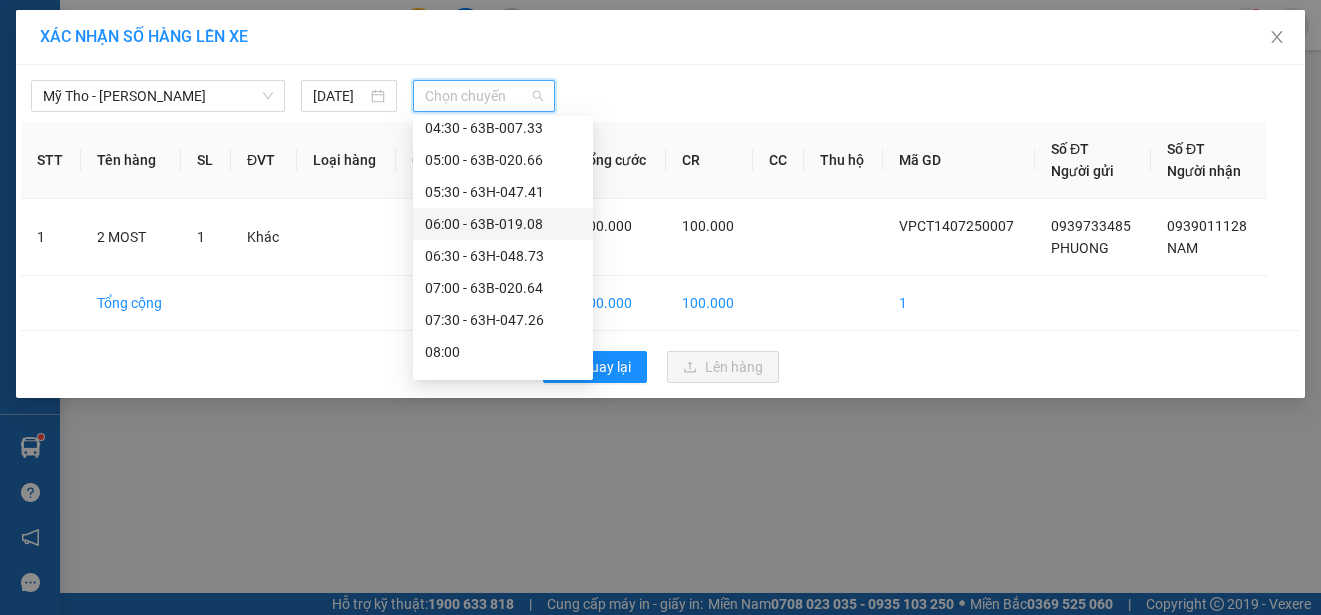 click on "06:00     - 63B-019.08" at bounding box center [503, 224] 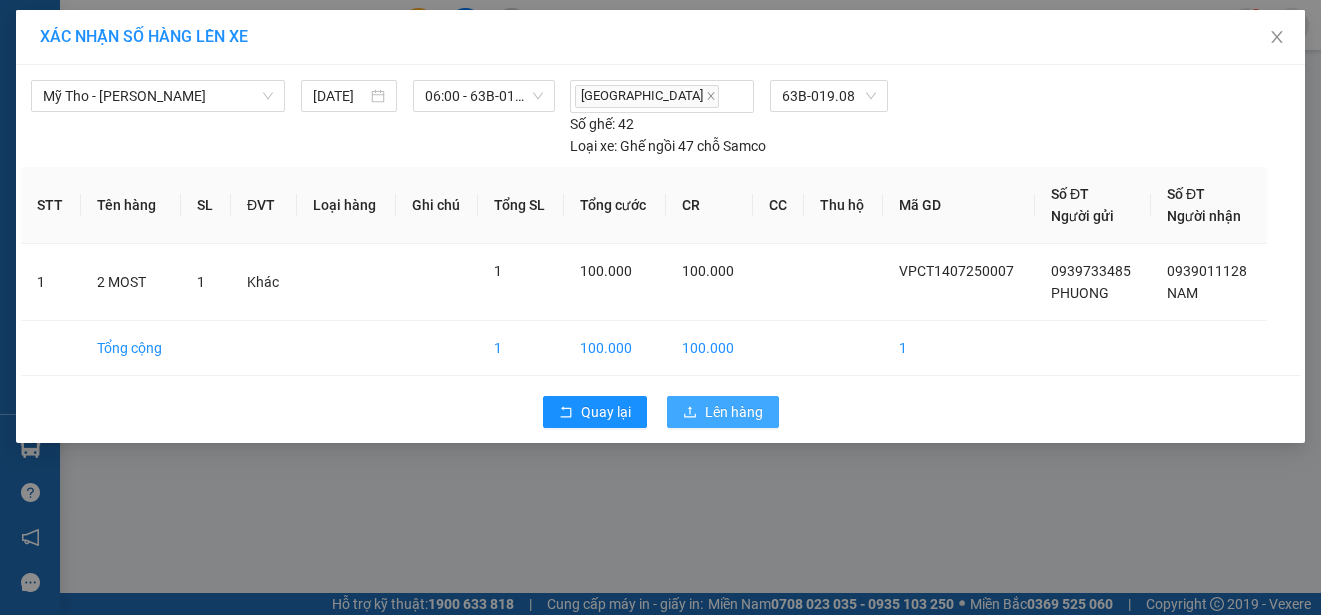 click on "Lên hàng" at bounding box center [734, 412] 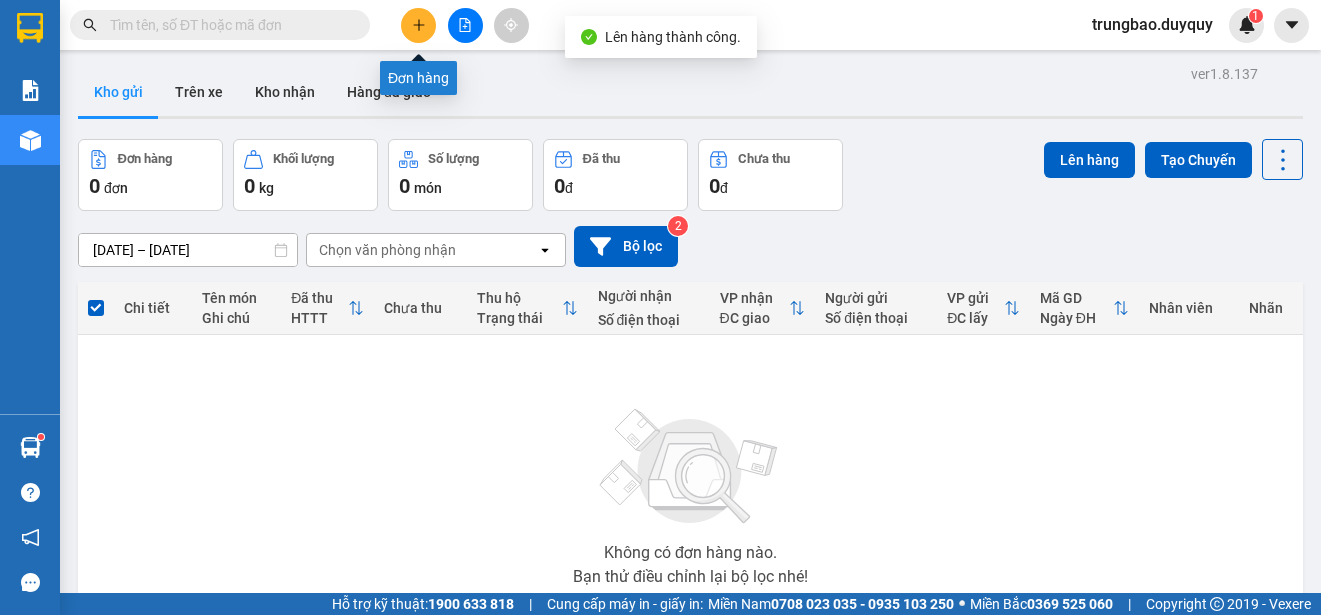 click 